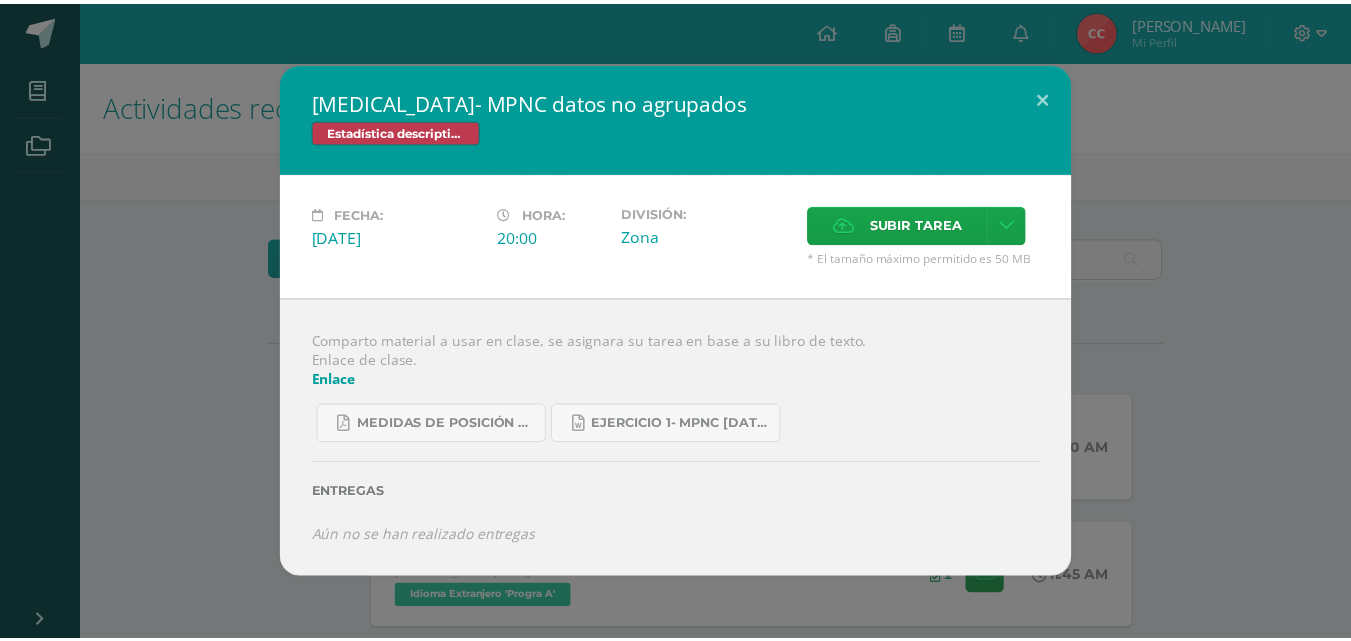 scroll, scrollTop: 900, scrollLeft: 0, axis: vertical 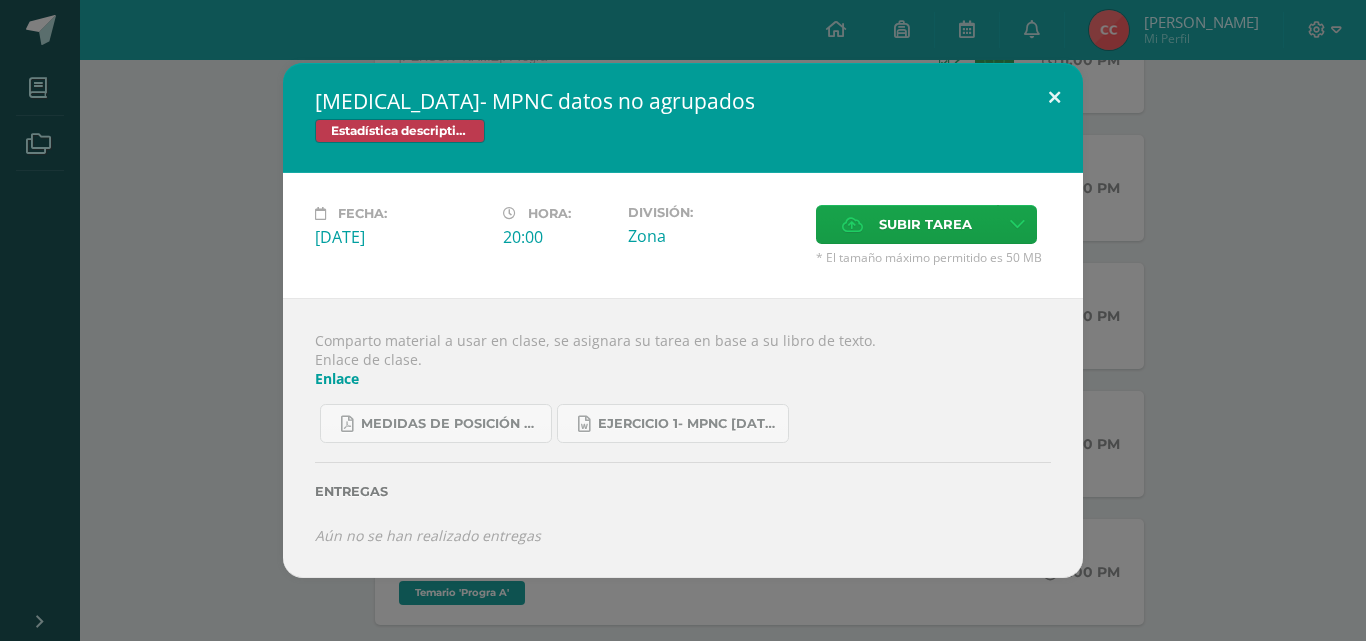 click at bounding box center (1054, 97) 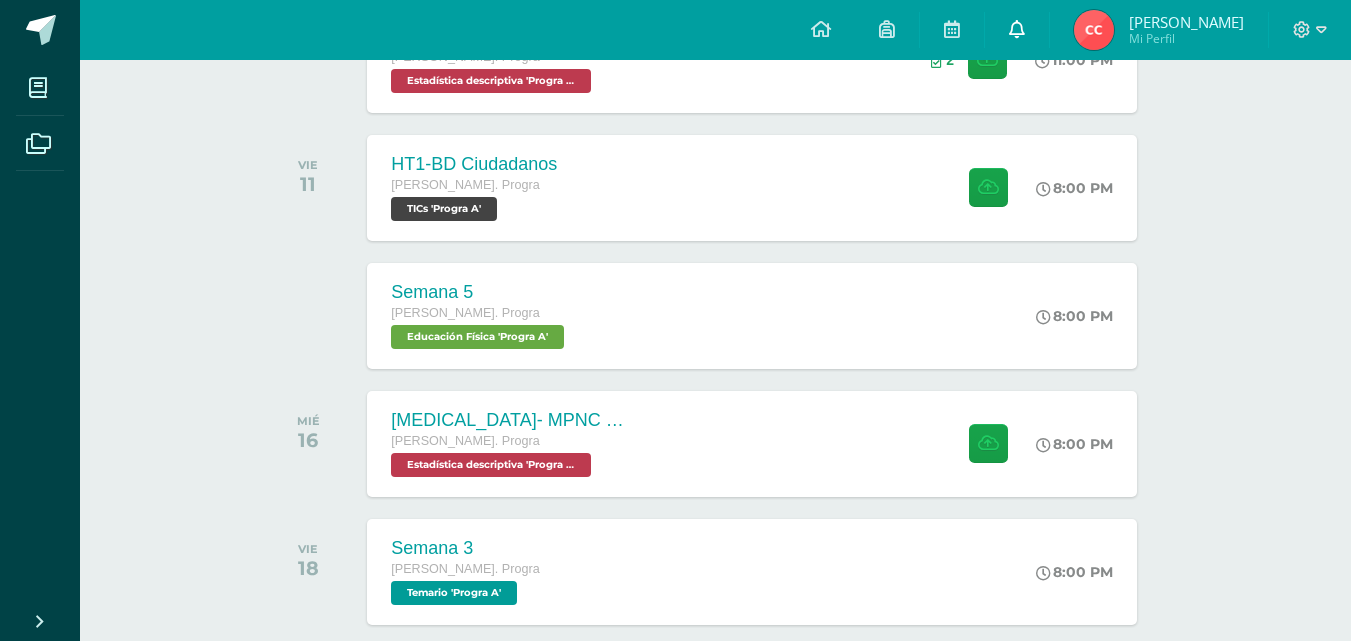 click at bounding box center [1017, 30] 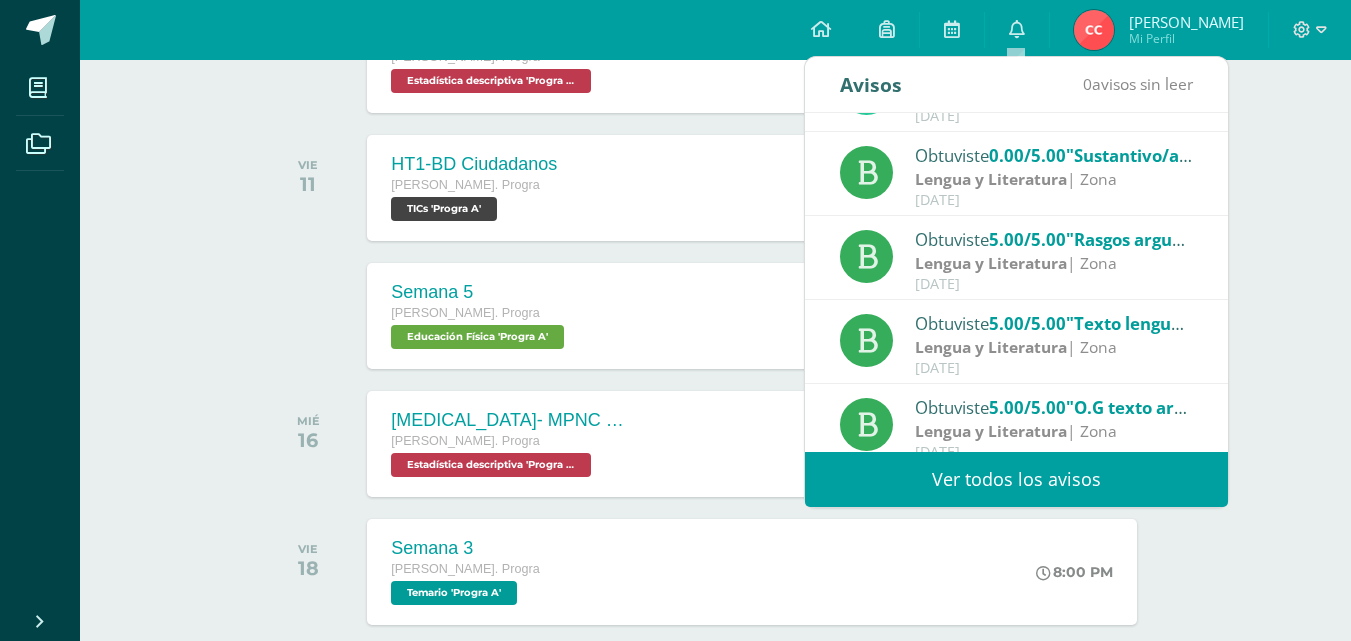 scroll, scrollTop: 333, scrollLeft: 0, axis: vertical 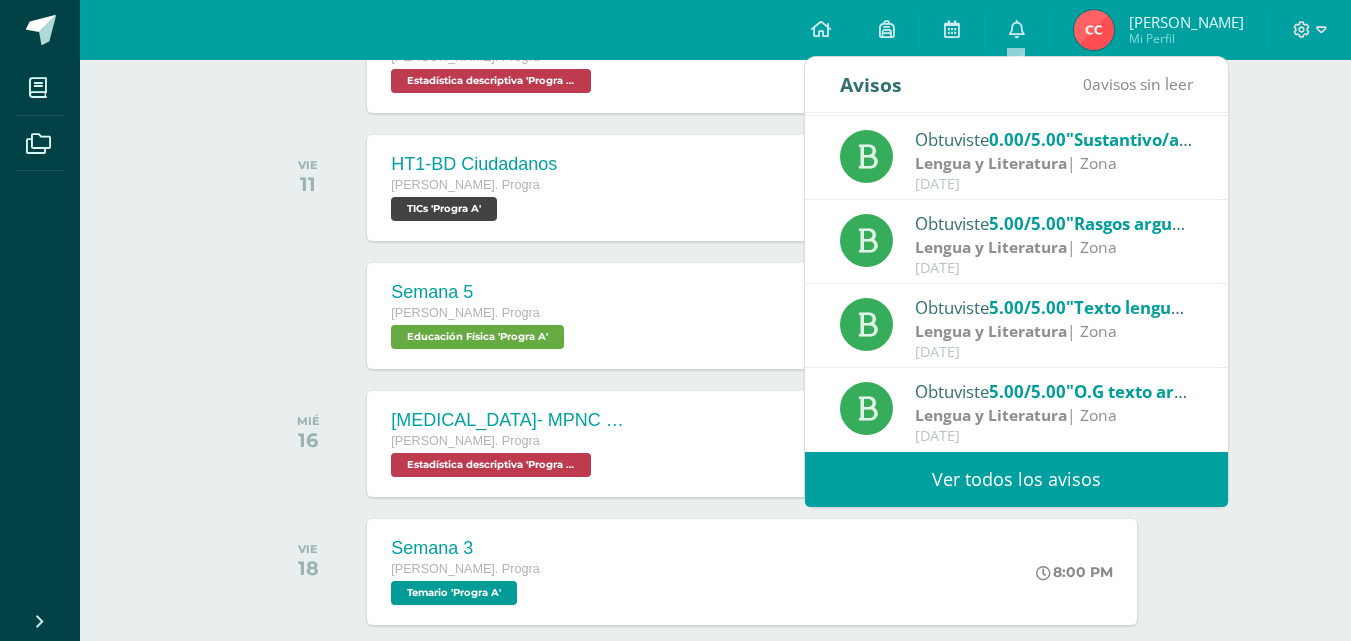 click on "Ver todos los avisos" at bounding box center [1016, 479] 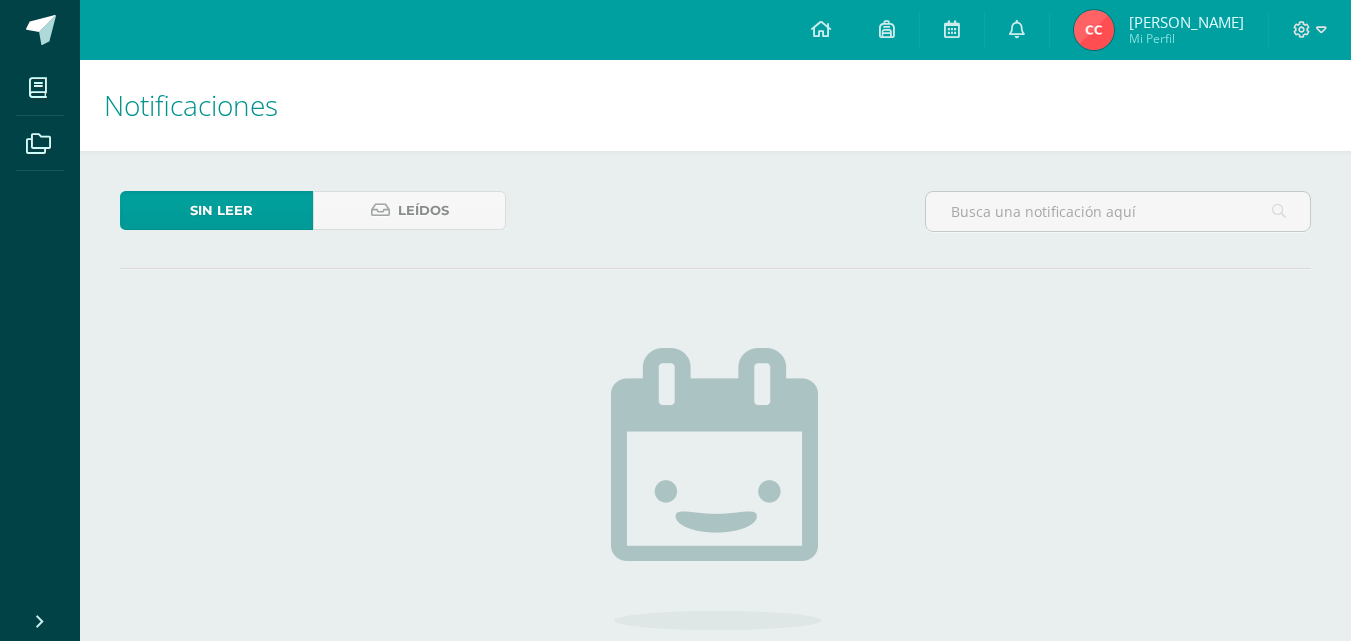 scroll, scrollTop: 0, scrollLeft: 0, axis: both 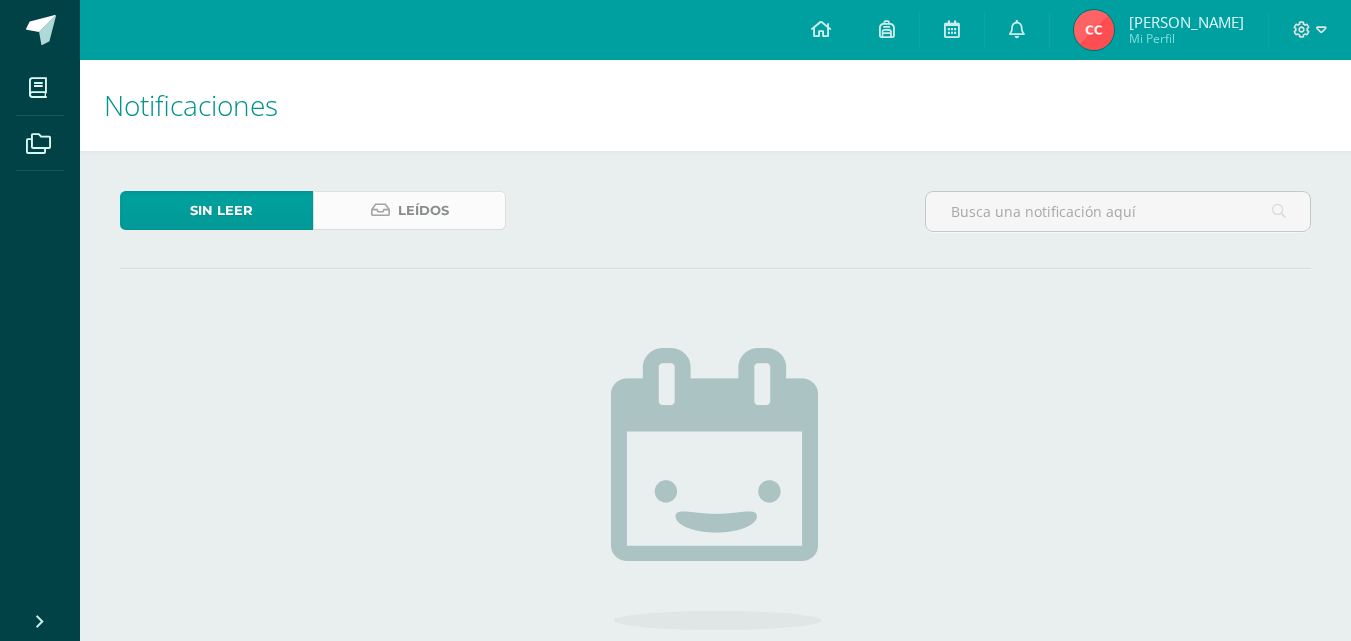 click on "Leídos" at bounding box center [409, 210] 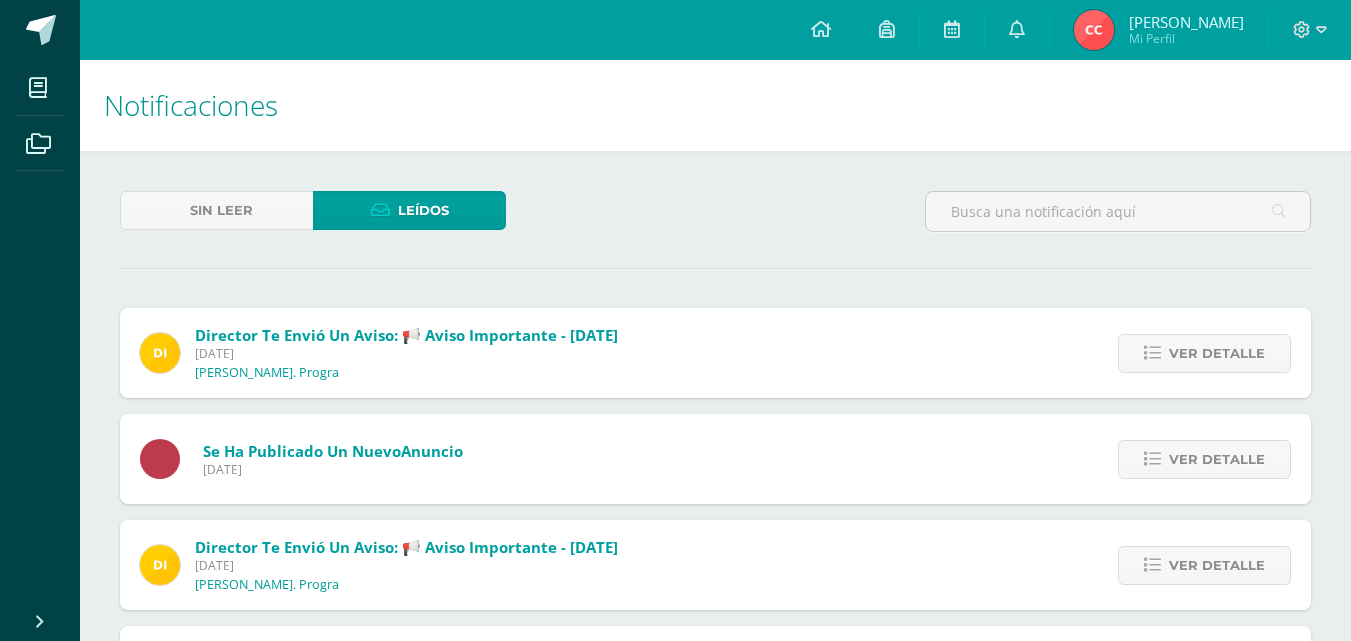 scroll, scrollTop: 0, scrollLeft: 0, axis: both 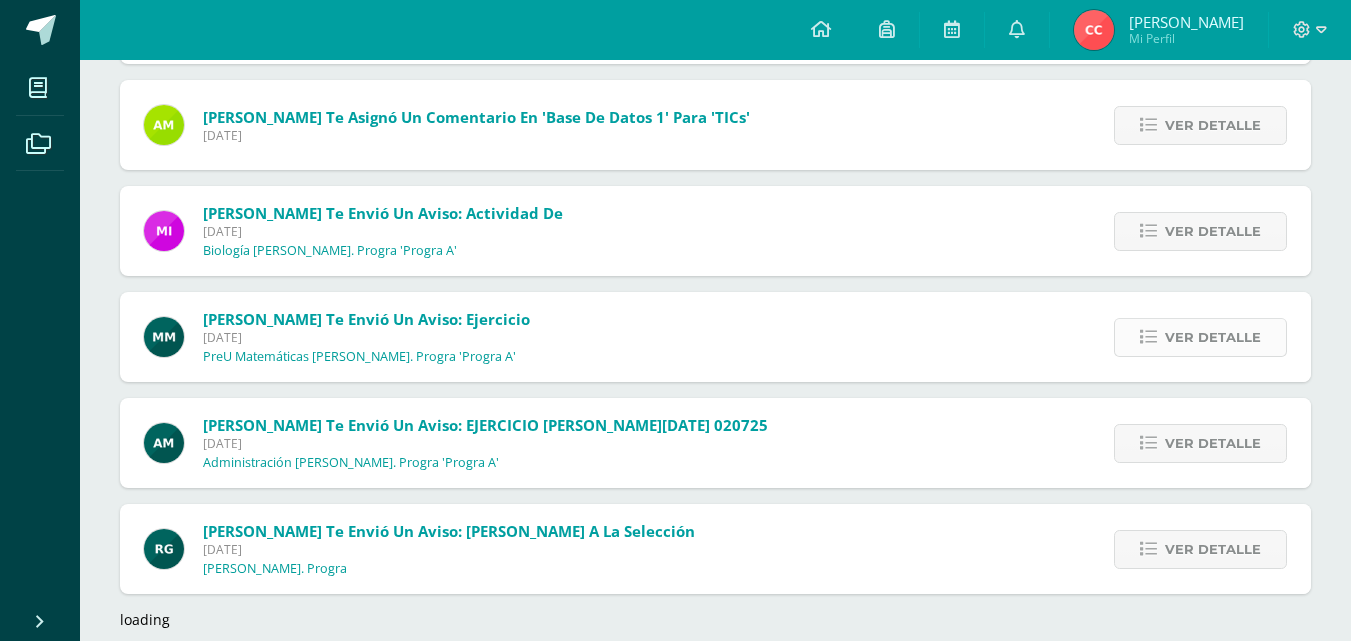 click at bounding box center (1148, 337) 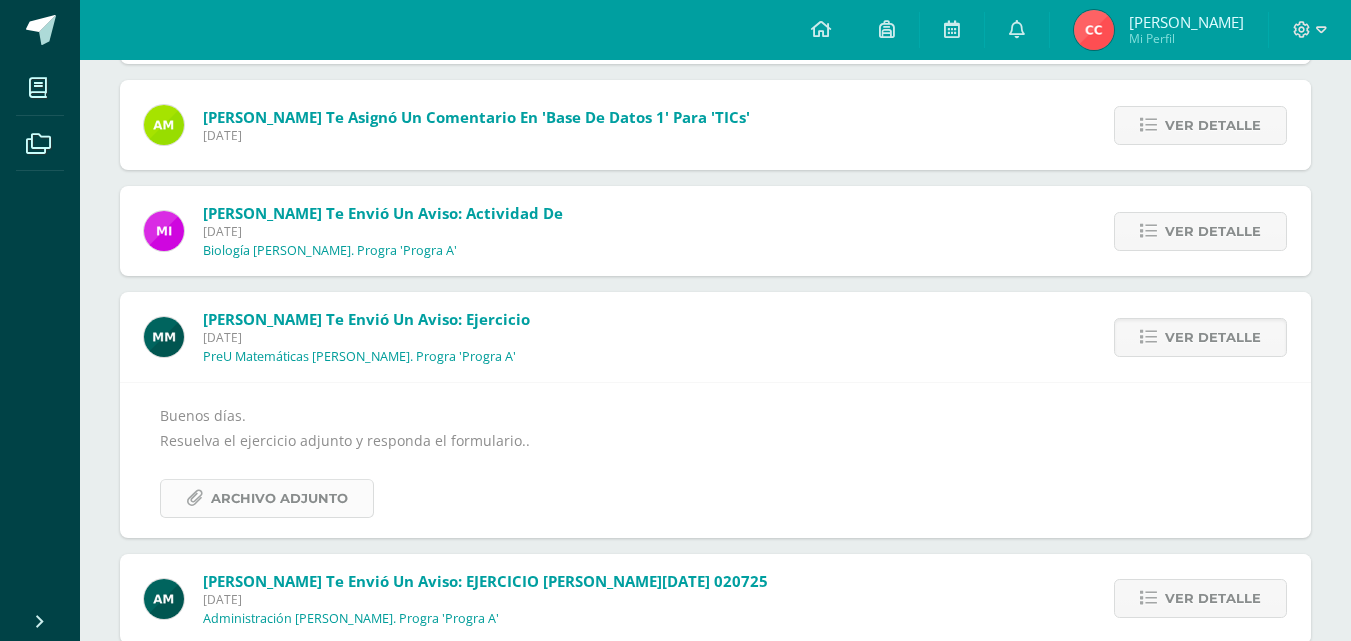 click on "Archivo Adjunto" at bounding box center [279, 498] 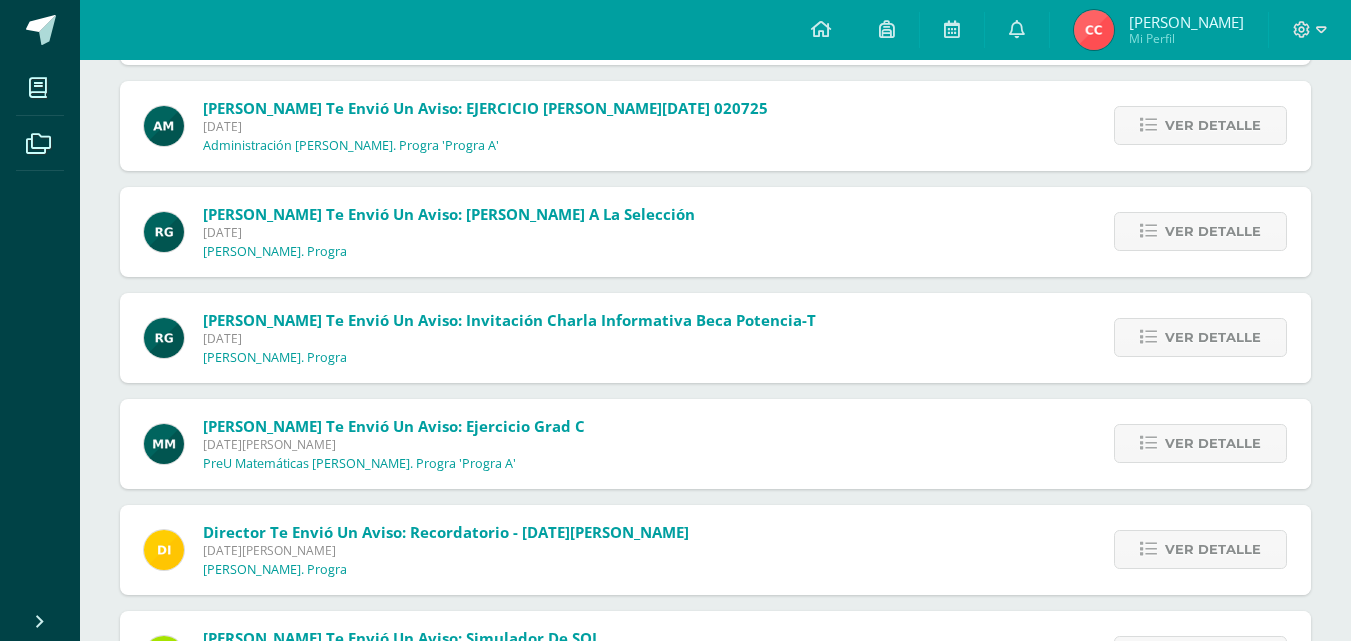 scroll, scrollTop: 2318, scrollLeft: 0, axis: vertical 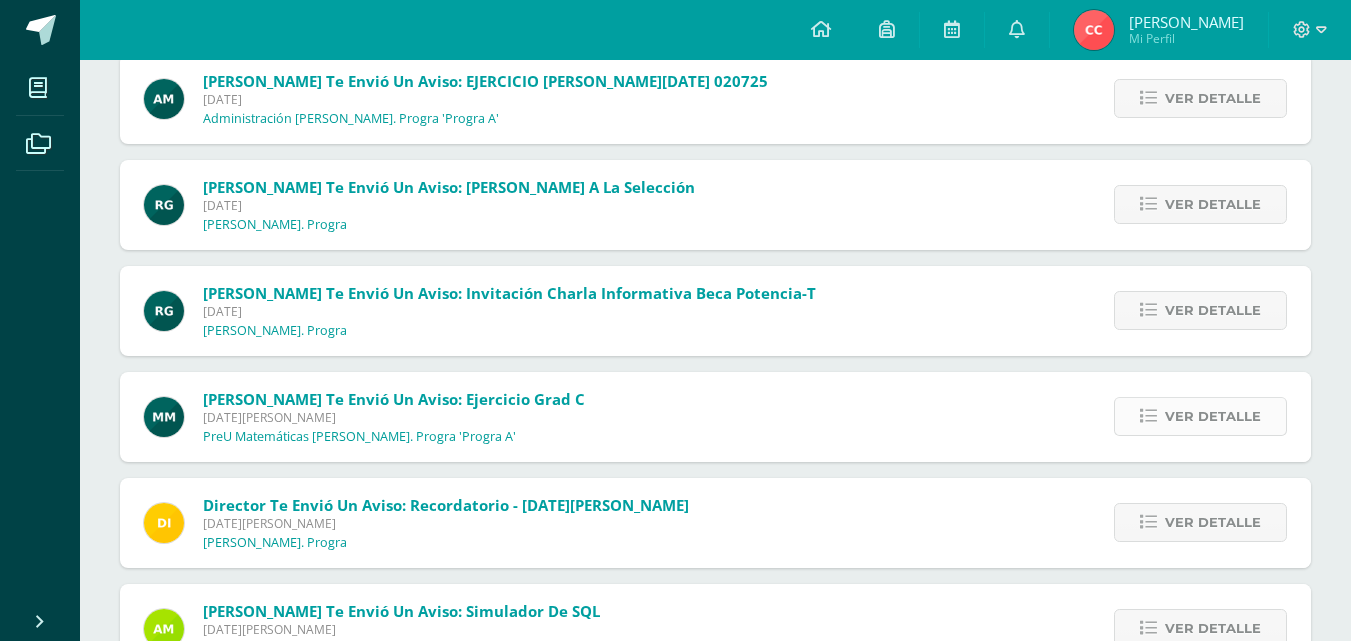 click on "Ver detalle" at bounding box center [1213, 416] 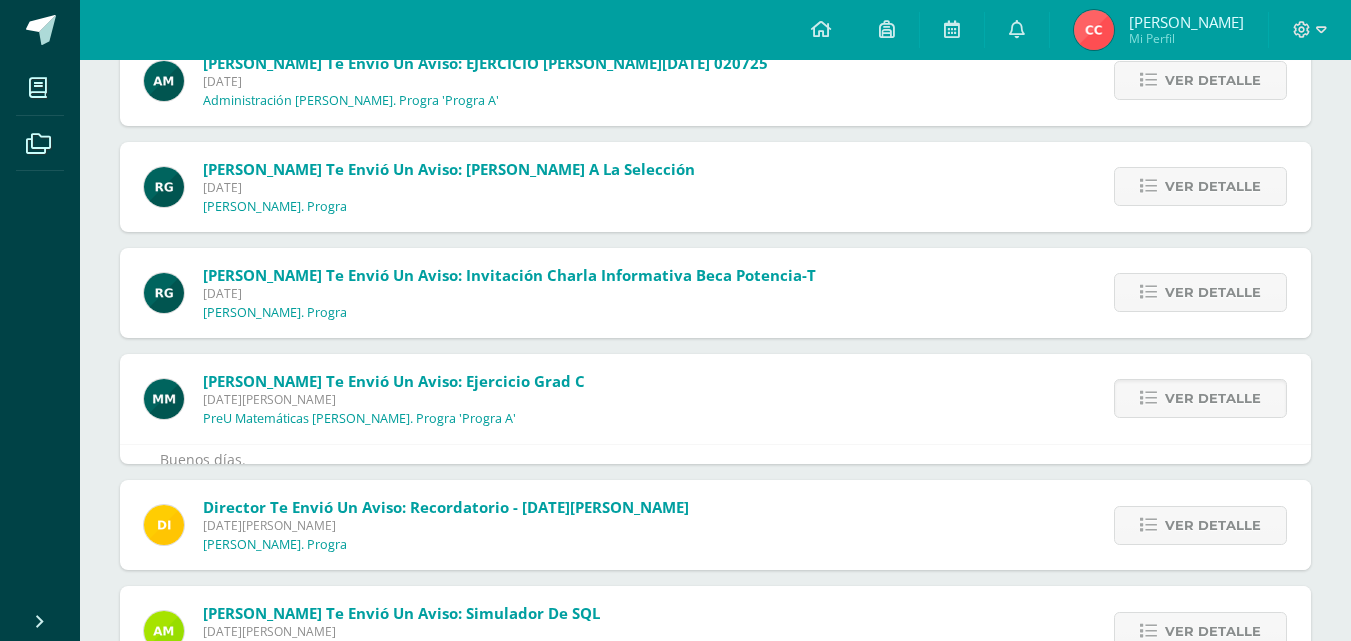 scroll, scrollTop: 2212, scrollLeft: 0, axis: vertical 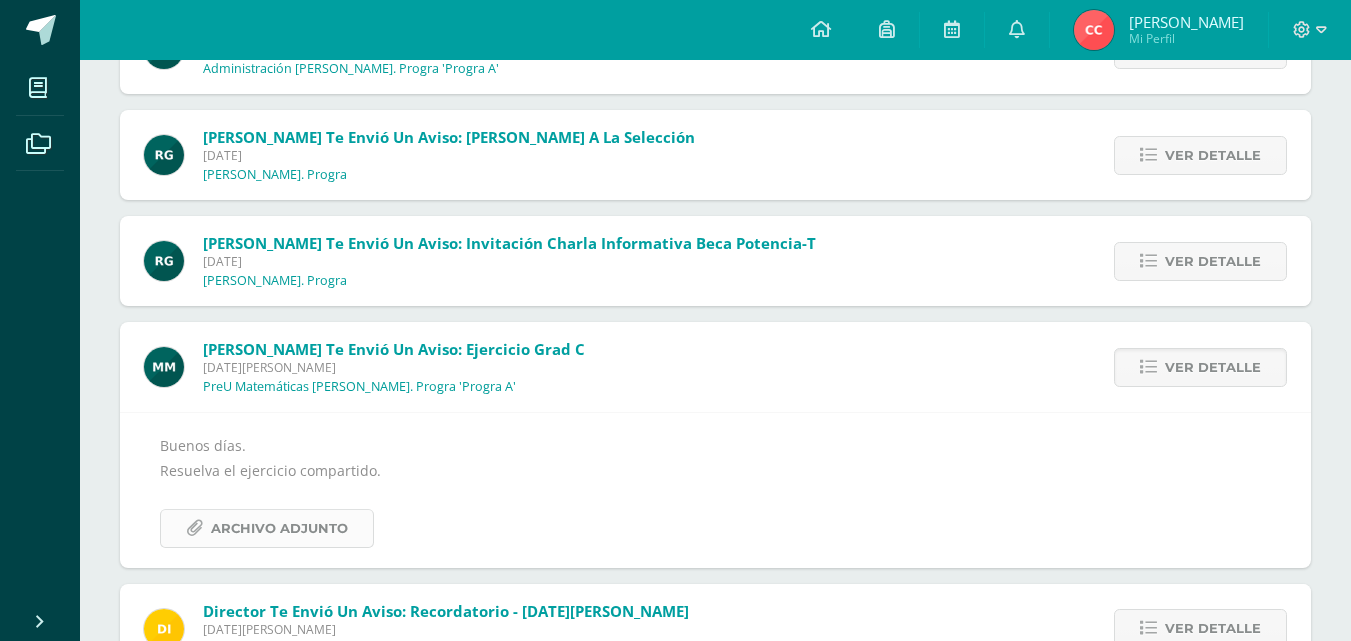 click on "Archivo Adjunto" at bounding box center [279, 528] 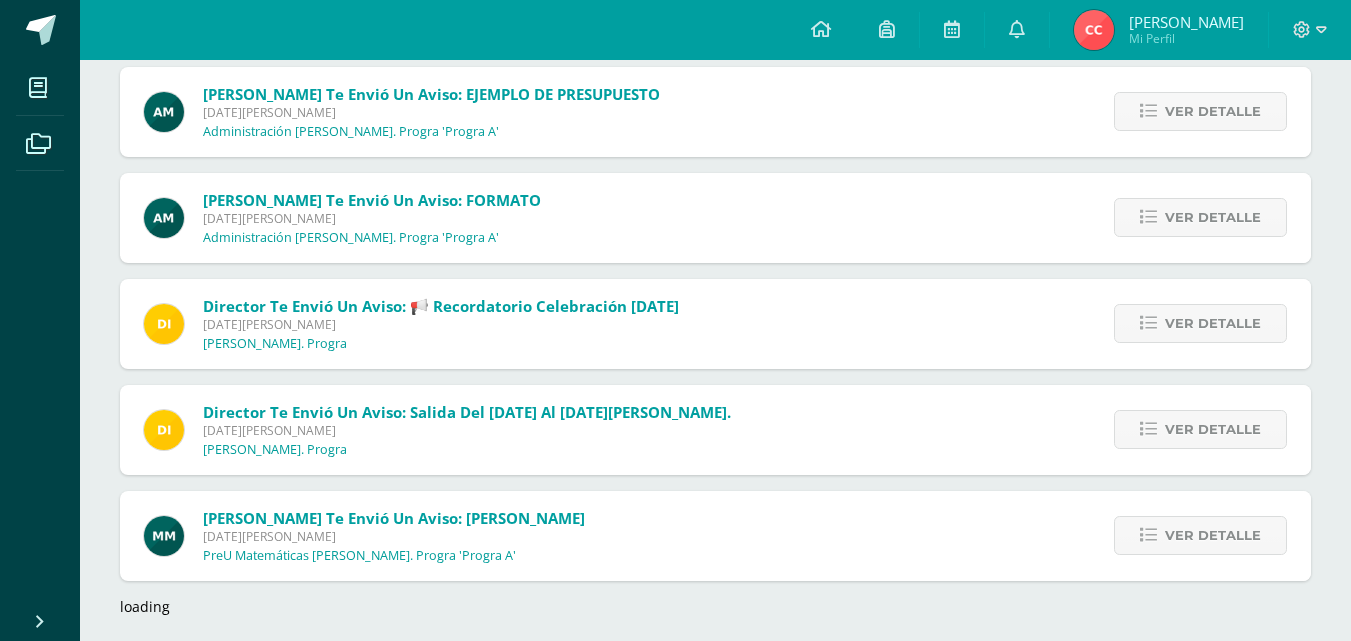 scroll, scrollTop: 3062, scrollLeft: 0, axis: vertical 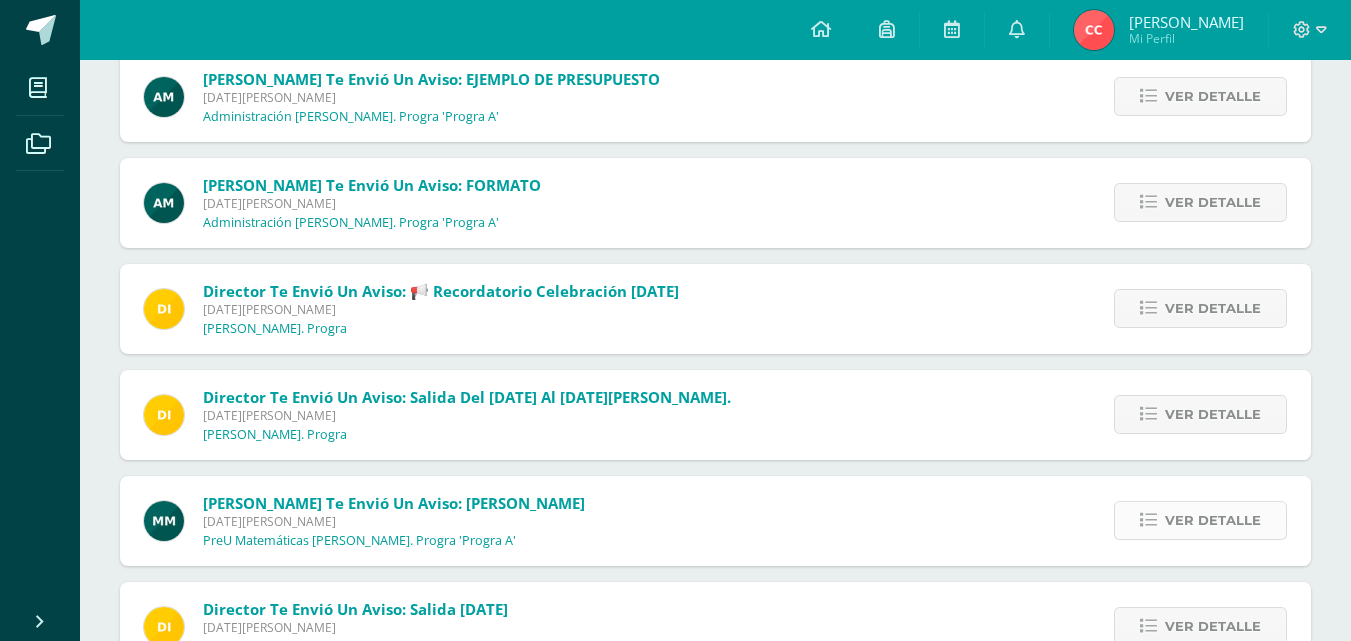 click on "Ver detalle" at bounding box center (1213, 520) 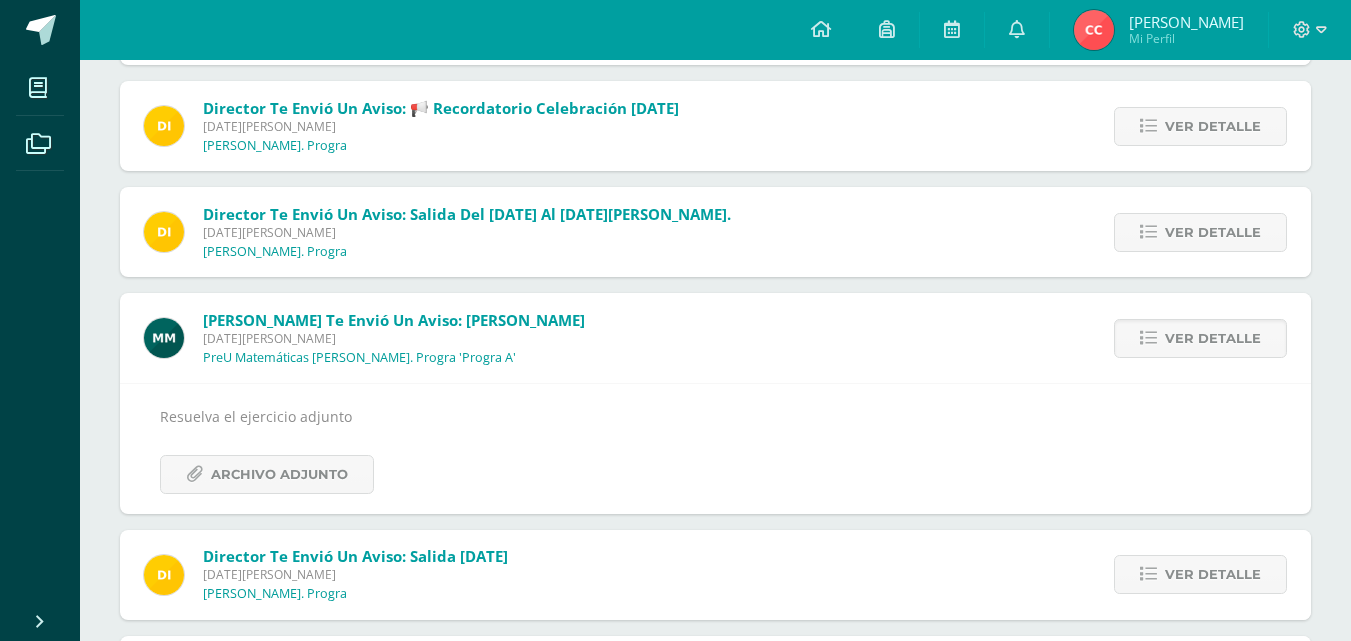 scroll, scrollTop: 3106, scrollLeft: 0, axis: vertical 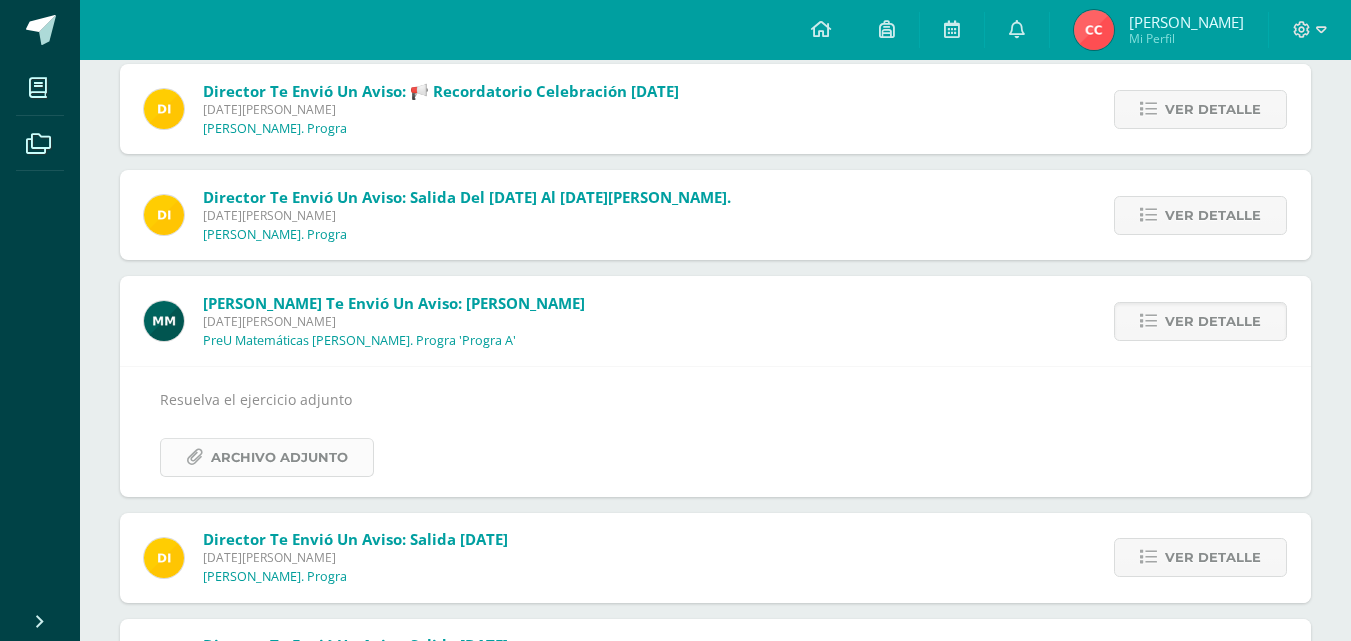 click on "Archivo Adjunto" at bounding box center (279, 457) 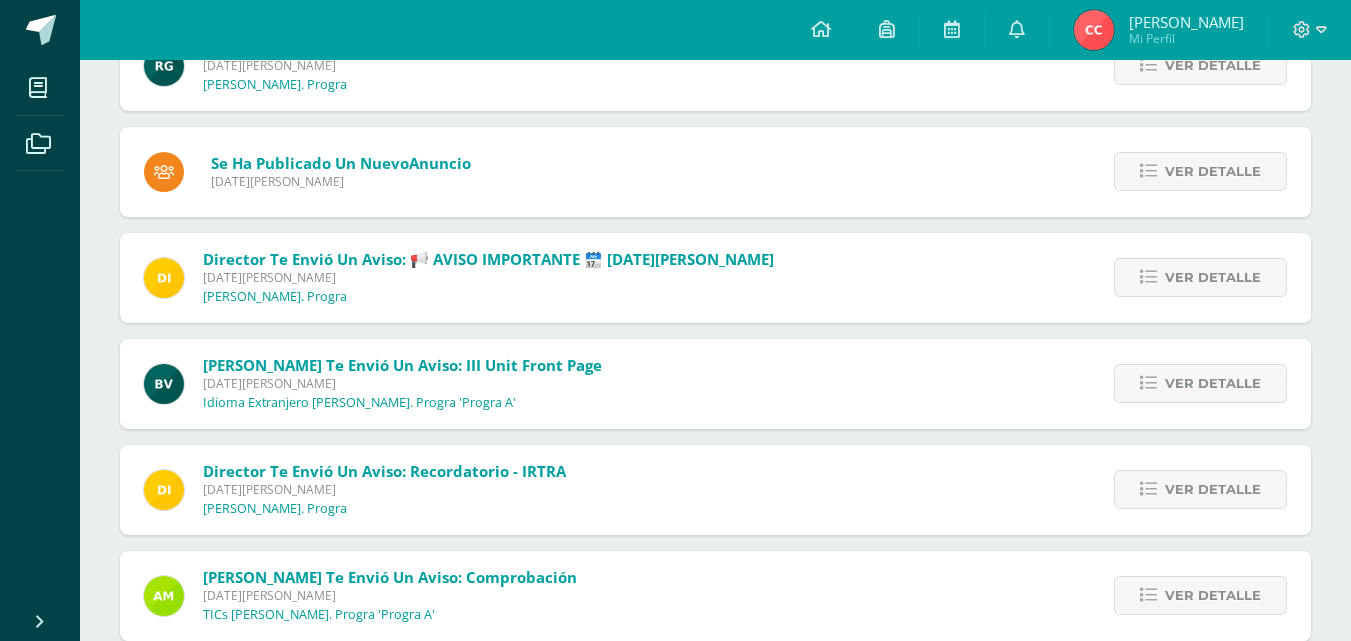 scroll, scrollTop: 4897, scrollLeft: 0, axis: vertical 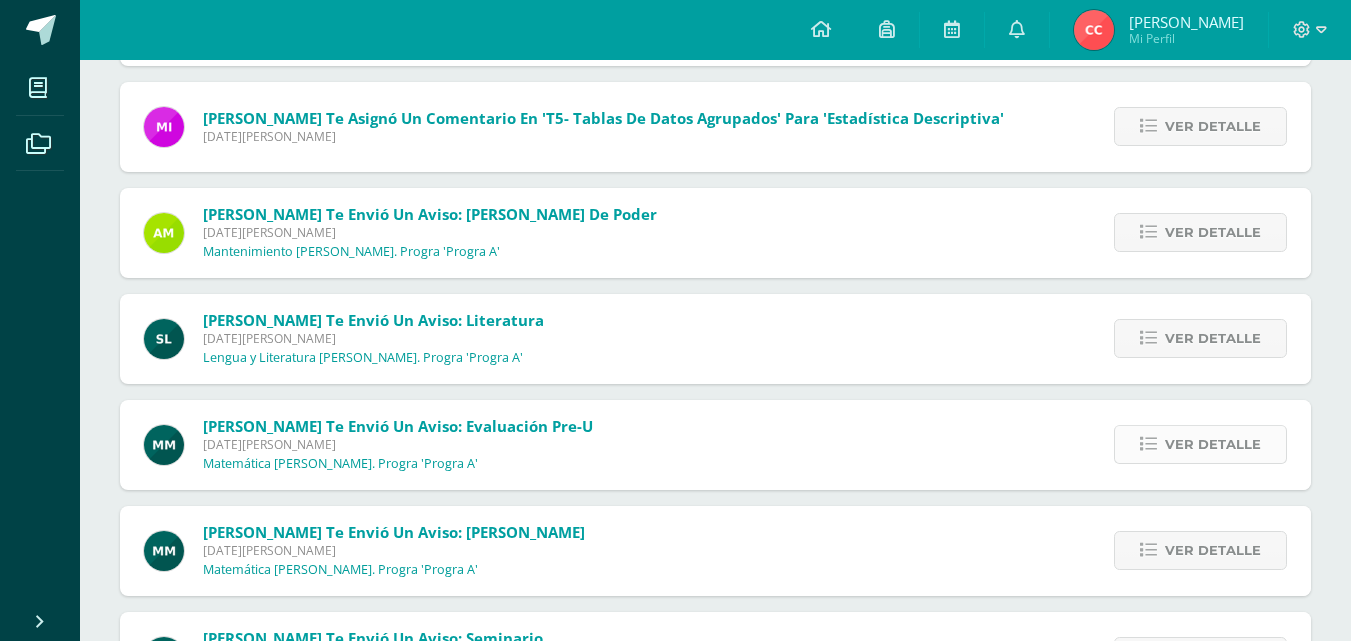 click on "Ver detalle" at bounding box center (1213, 444) 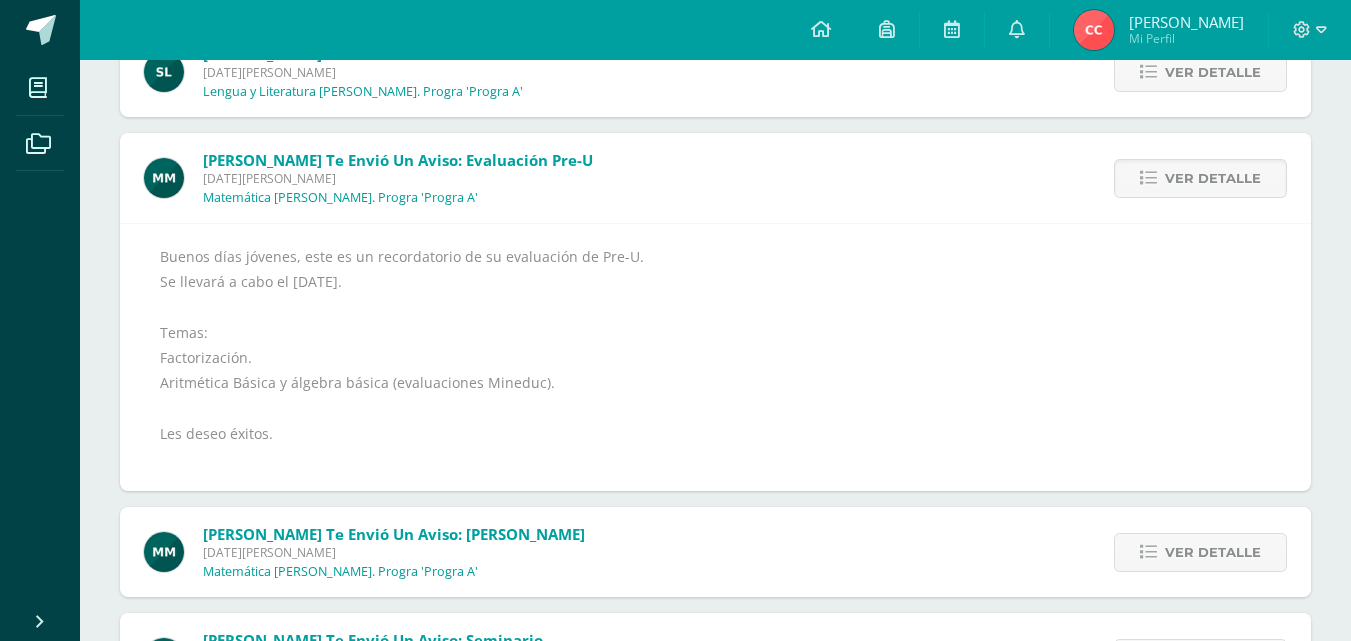 scroll, scrollTop: 5927, scrollLeft: 0, axis: vertical 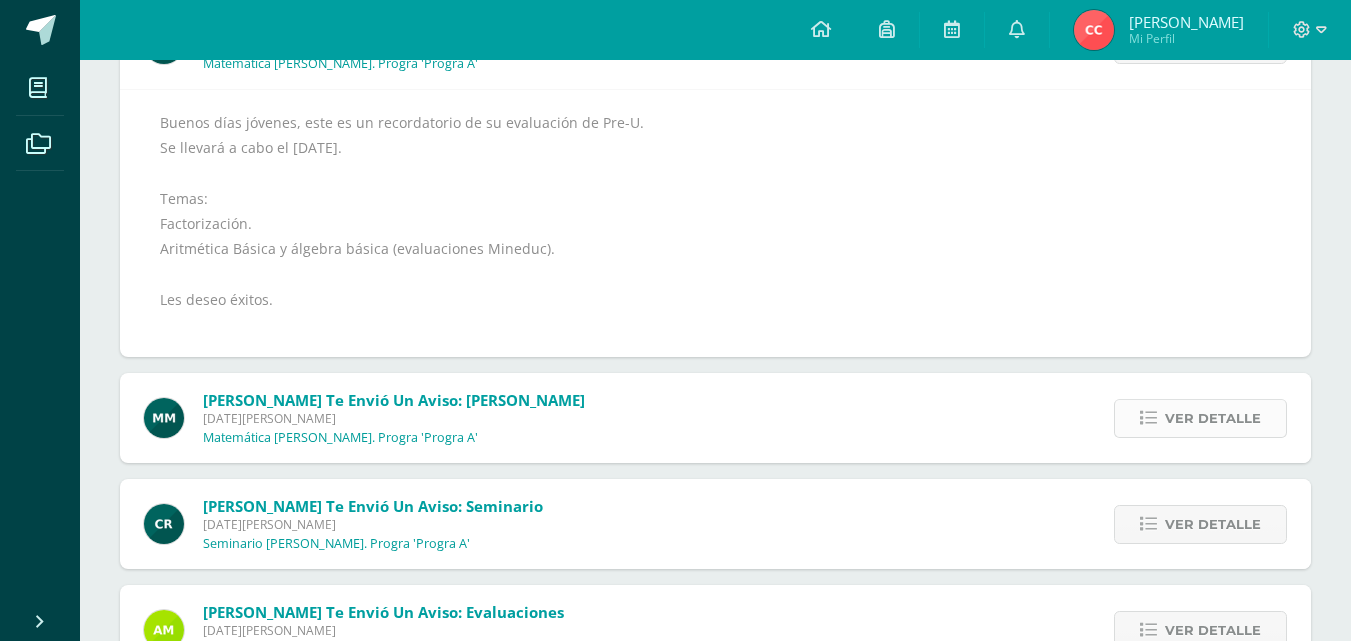 click on "Ver detalle" at bounding box center (1200, 418) 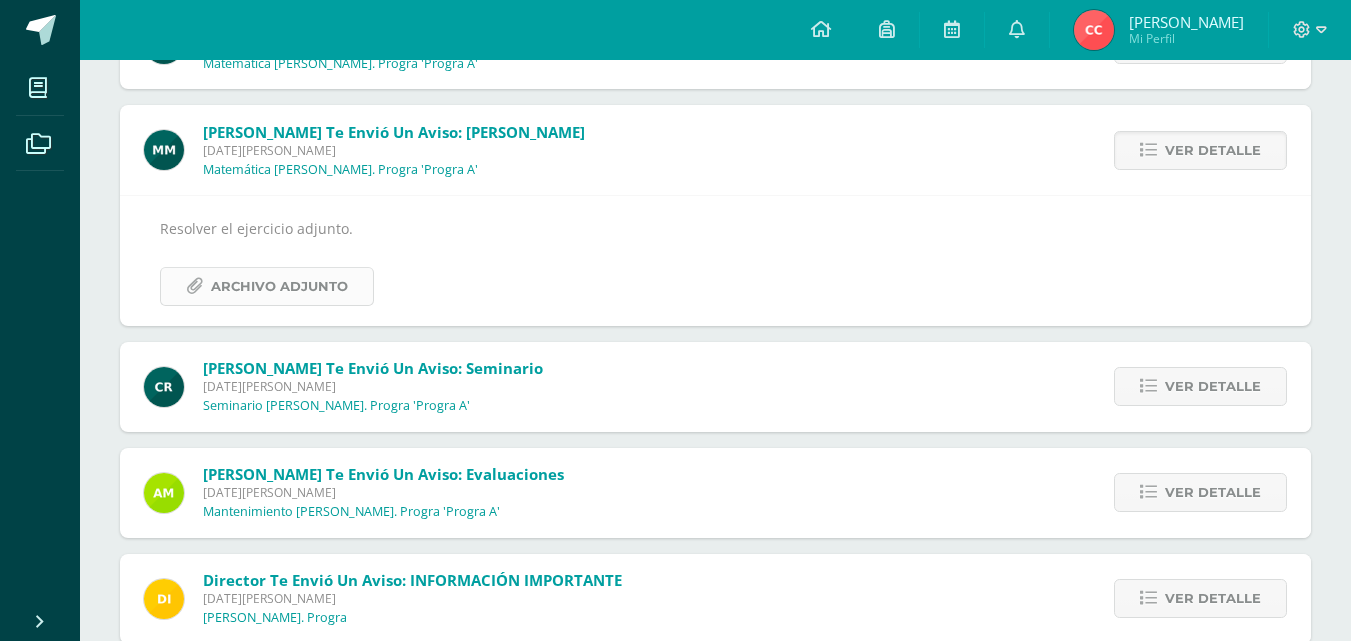 click on "Archivo Adjunto" at bounding box center [279, 286] 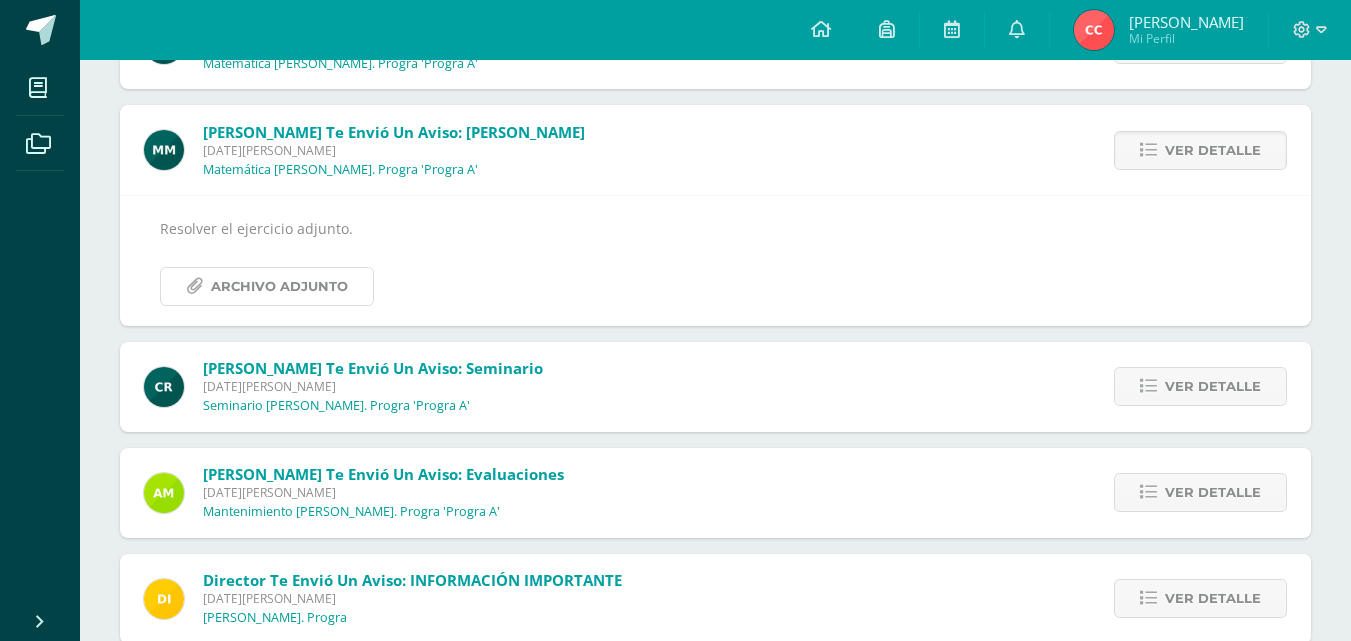scroll, scrollTop: 6027, scrollLeft: 0, axis: vertical 